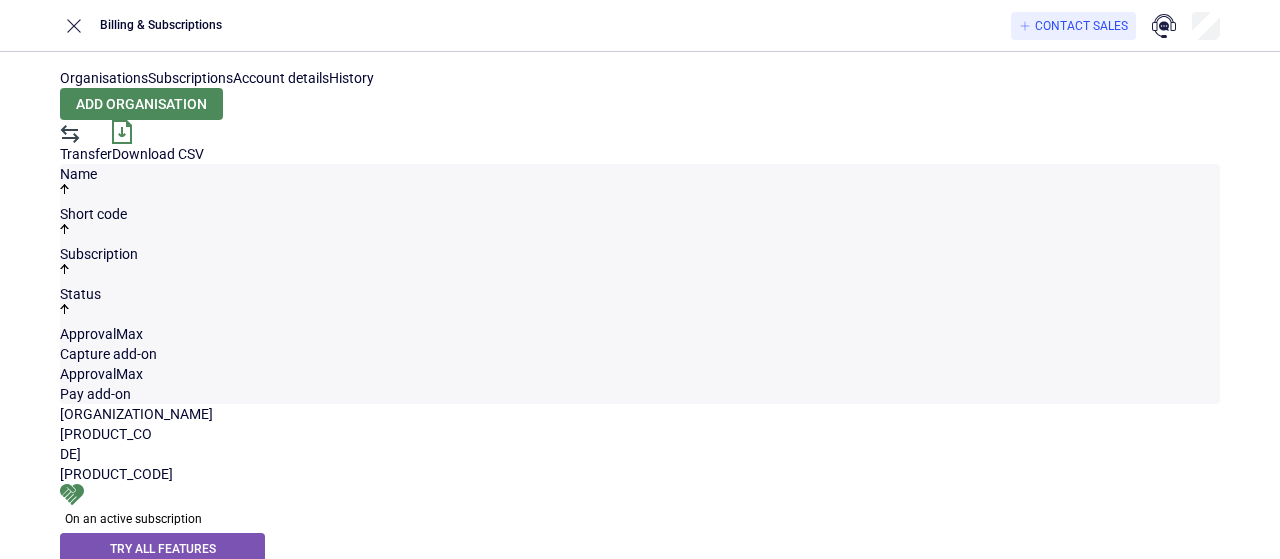 scroll, scrollTop: 0, scrollLeft: 0, axis: both 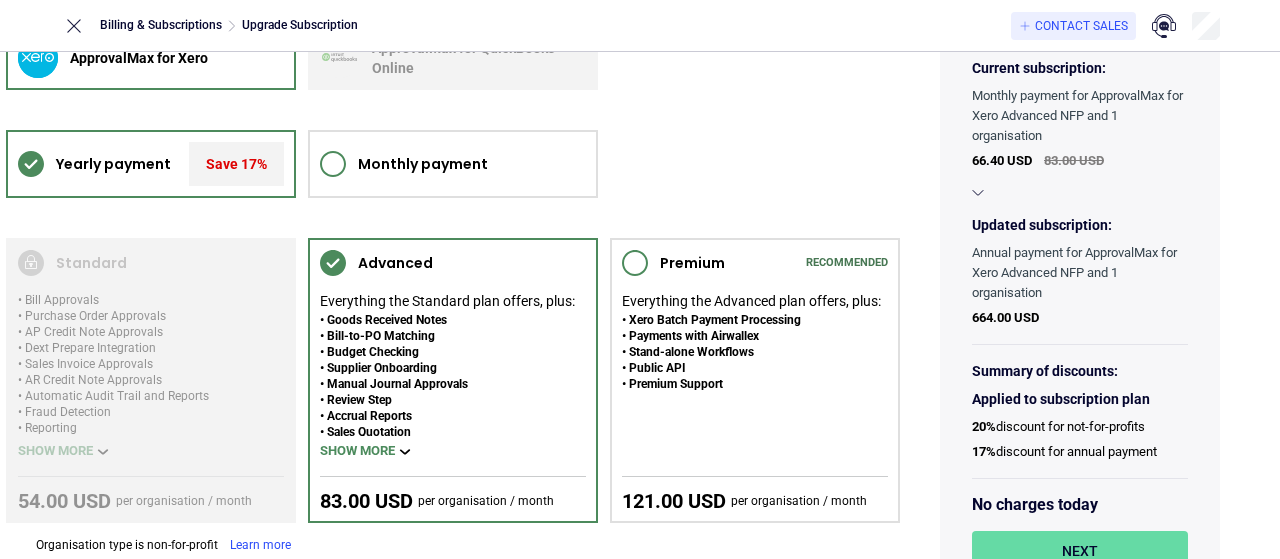click at bounding box center [978, 193] 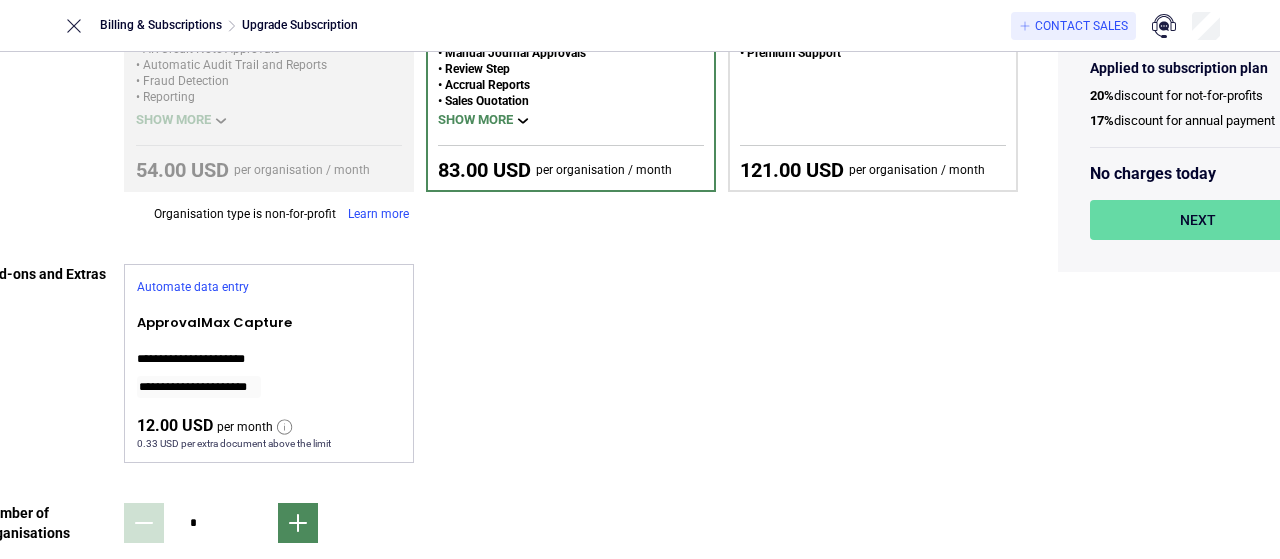 scroll, scrollTop: 389, scrollLeft: 204, axis: both 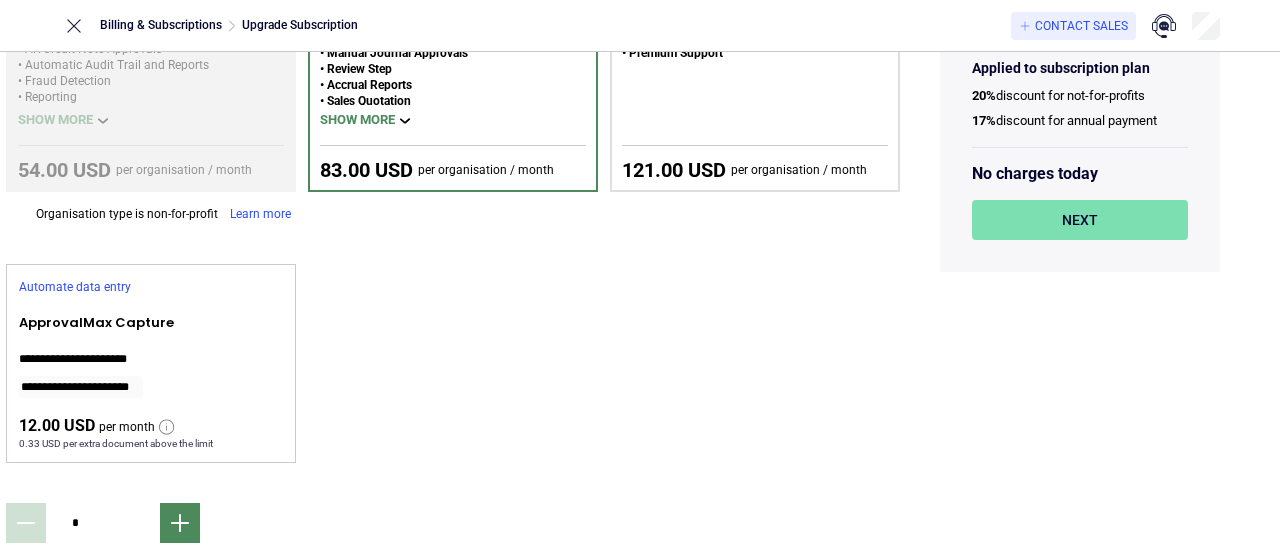 click on "Next" at bounding box center (1080, 220) 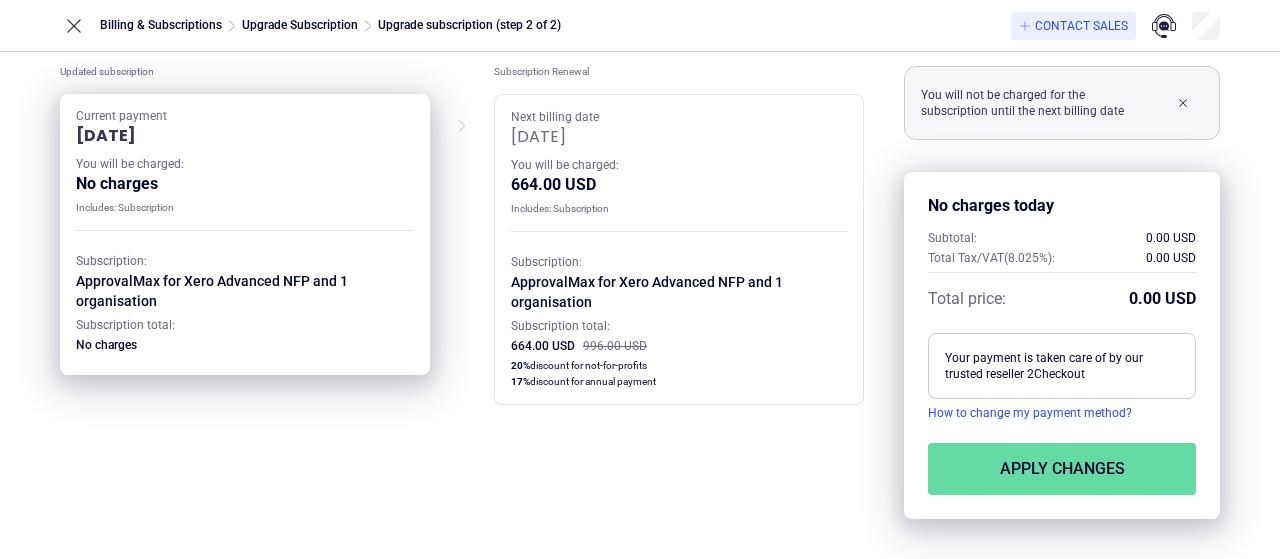 scroll, scrollTop: 92, scrollLeft: 0, axis: vertical 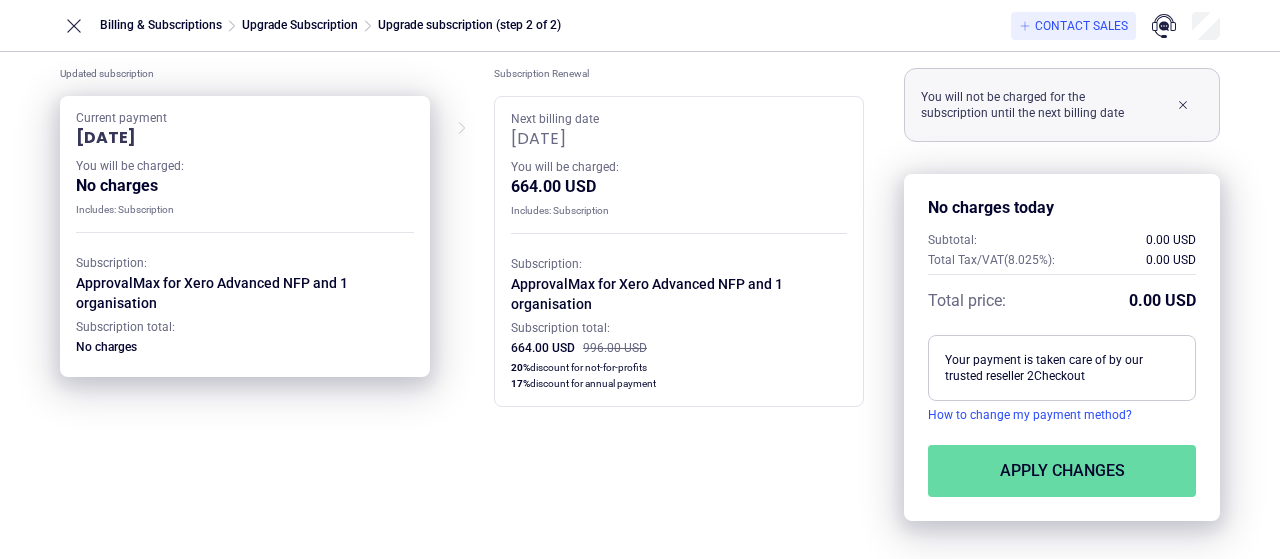 click on "How to change my payment method?" at bounding box center [1062, 415] 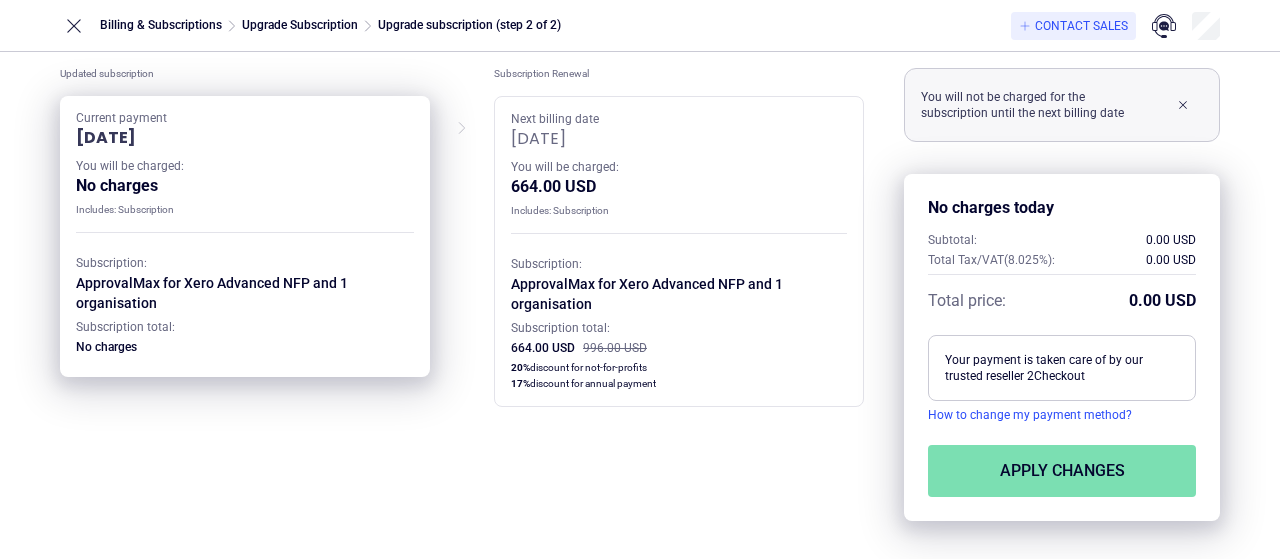 click on "Apply changes" at bounding box center (1062, 471) 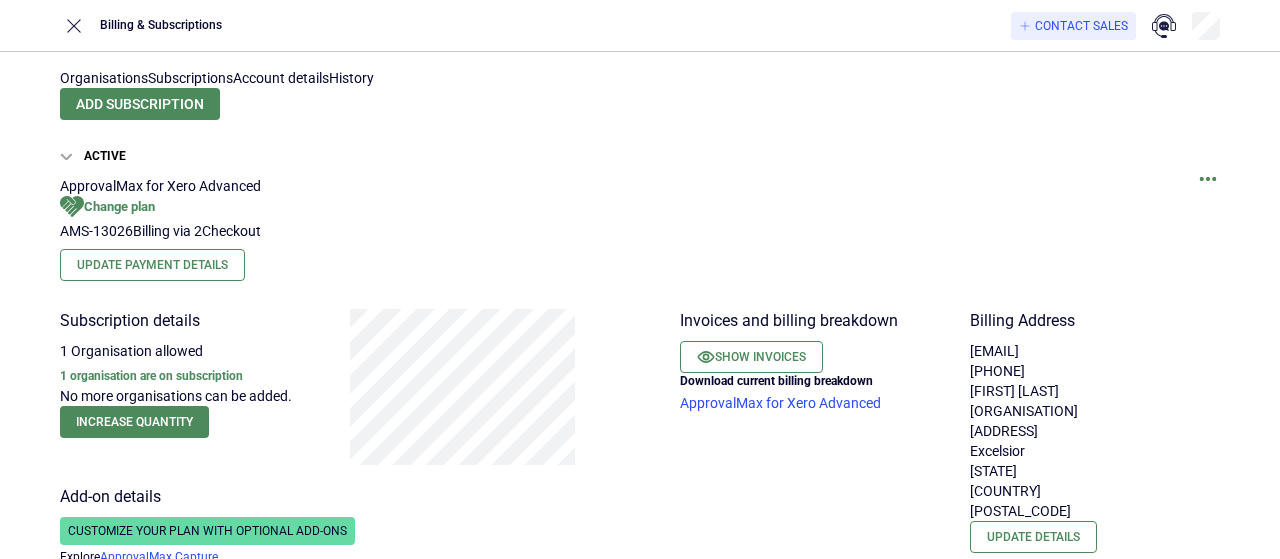 scroll, scrollTop: 0, scrollLeft: 0, axis: both 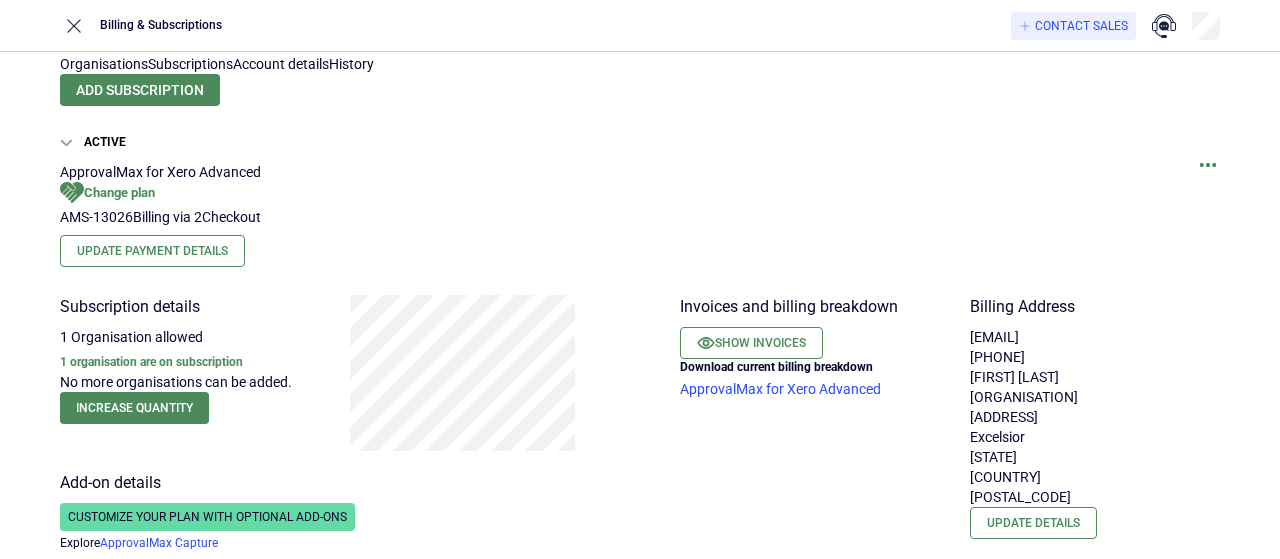 click at bounding box center [1208, 165] 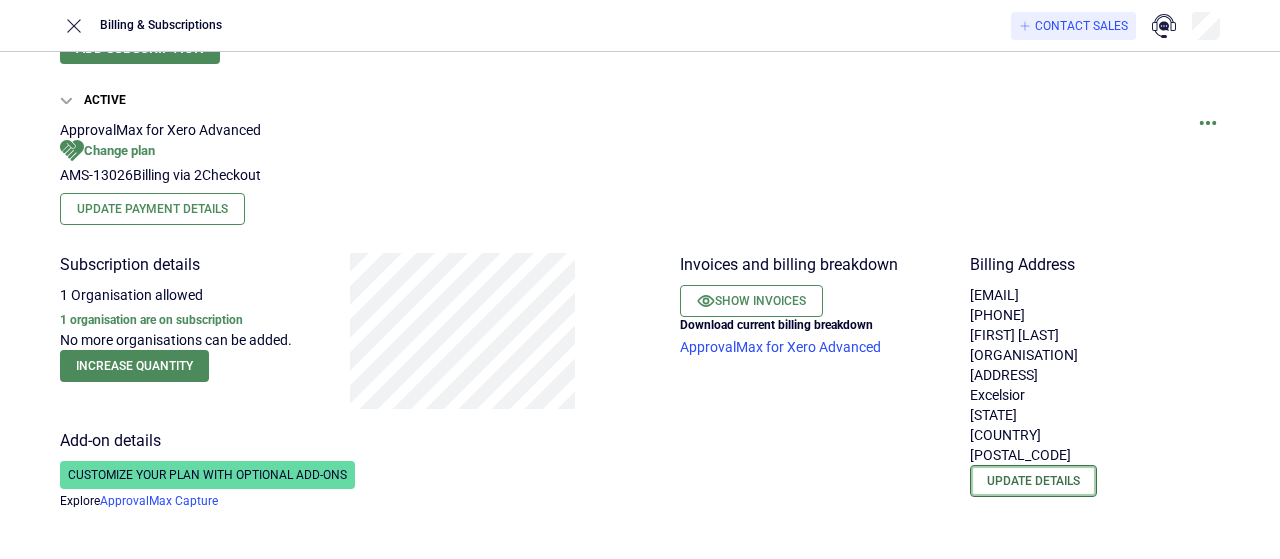 click on "Update details" at bounding box center [1033, 481] 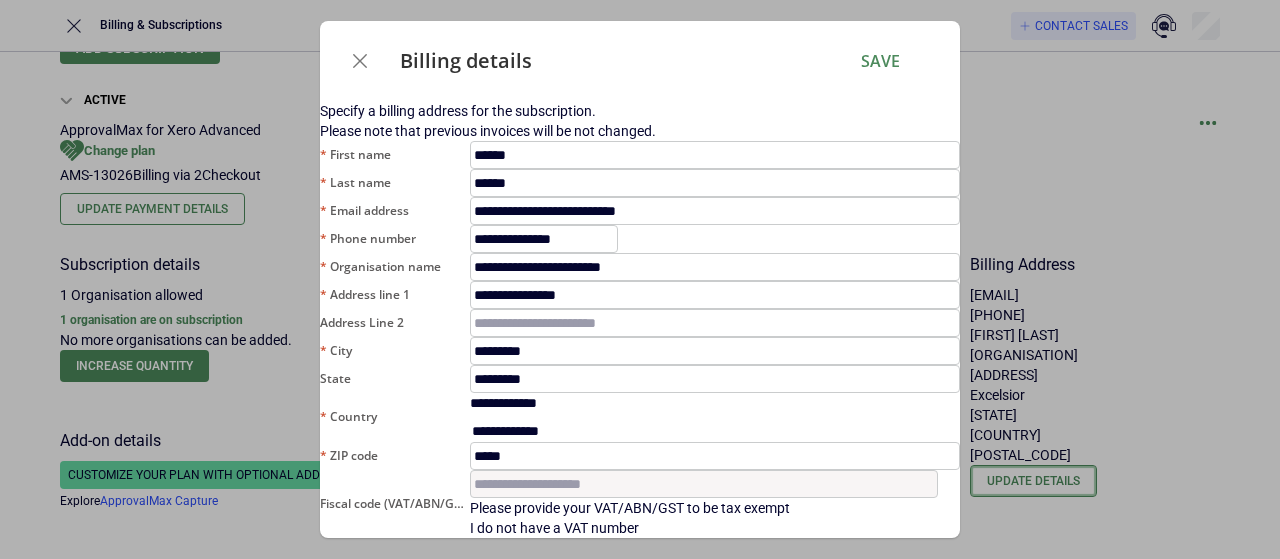 scroll, scrollTop: 118, scrollLeft: 0, axis: vertical 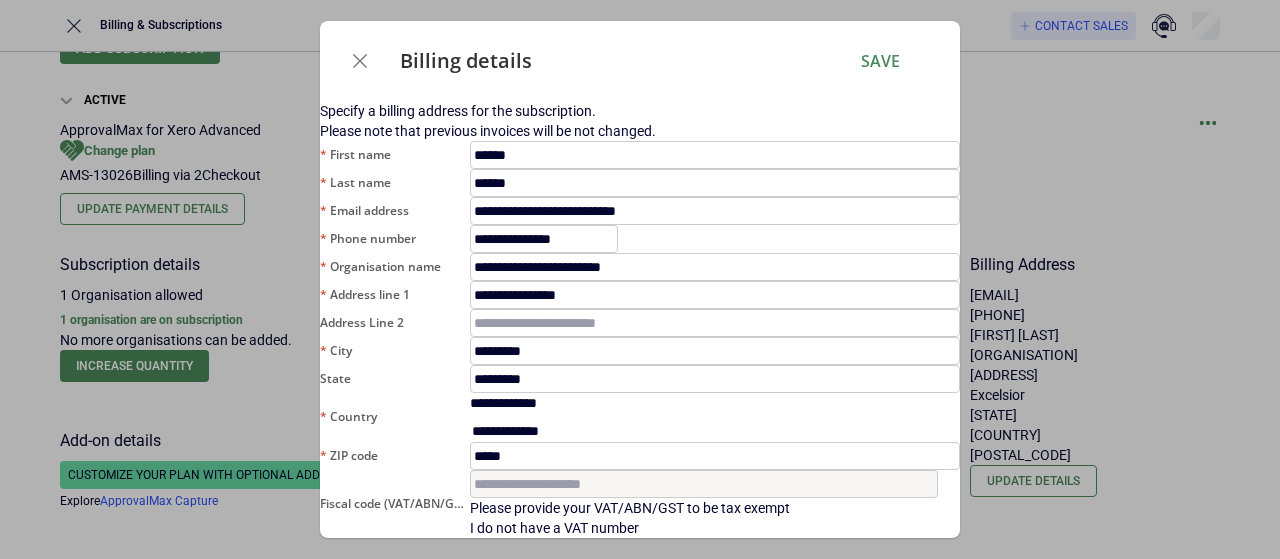 click at bounding box center [704, 518] 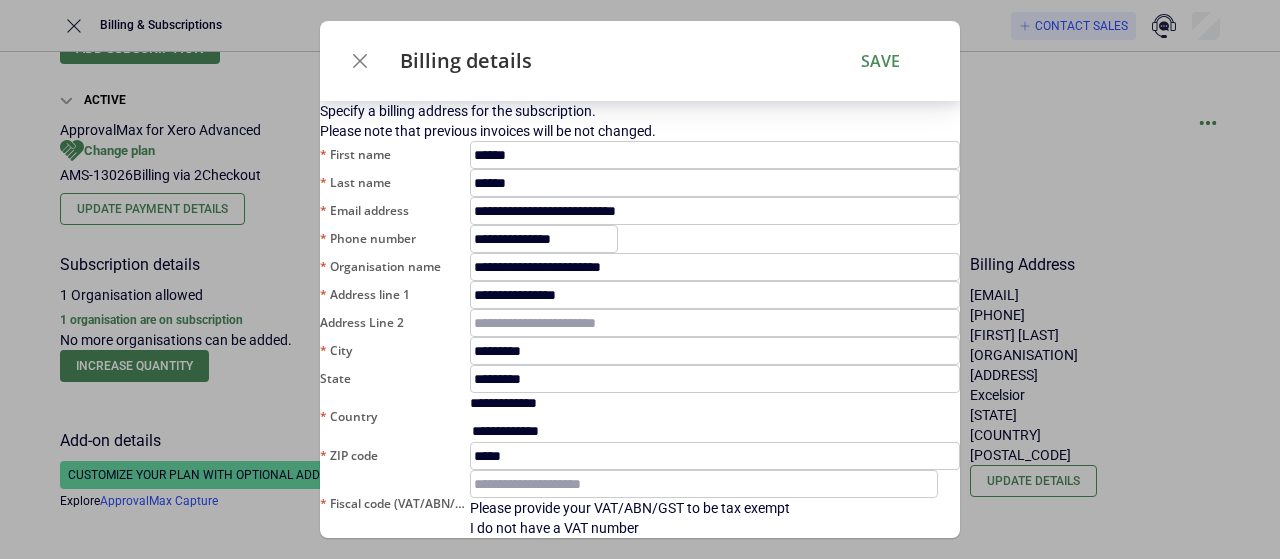 drag, startPoint x: 329, startPoint y: 492, endPoint x: 394, endPoint y: 491, distance: 65.00769 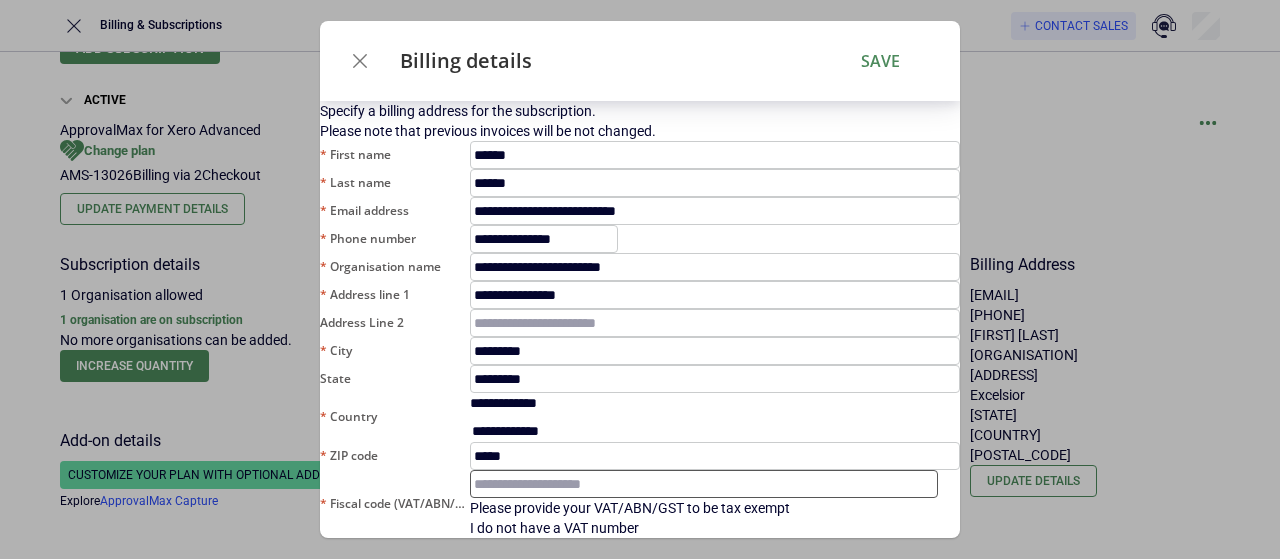 click on "Fiscal code (VAT/ABN/GST)" at bounding box center [704, 484] 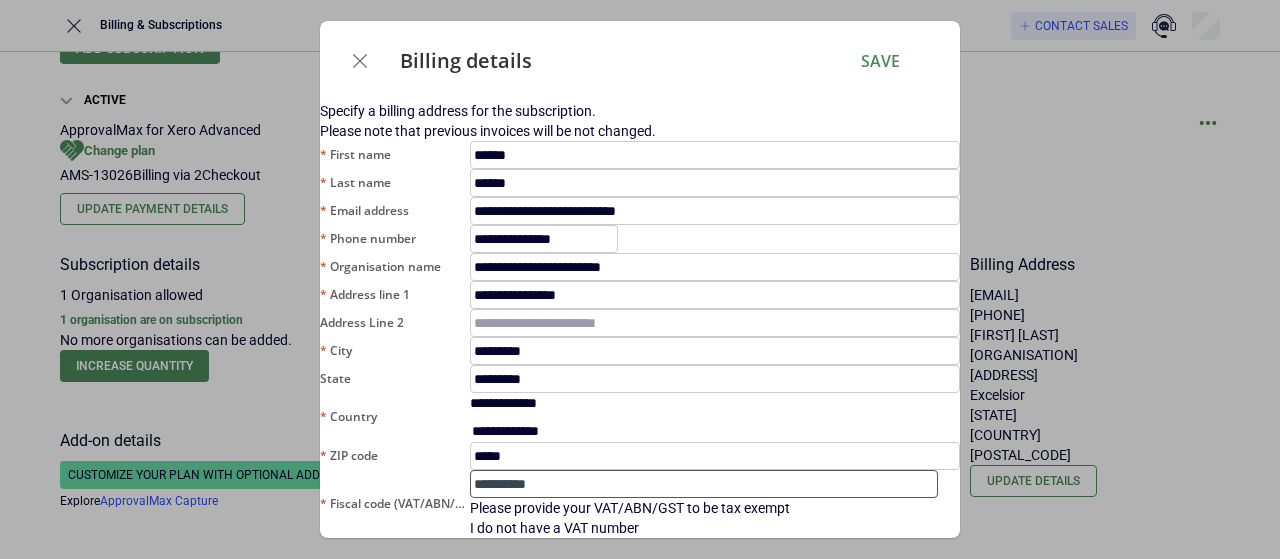 scroll, scrollTop: 0, scrollLeft: 0, axis: both 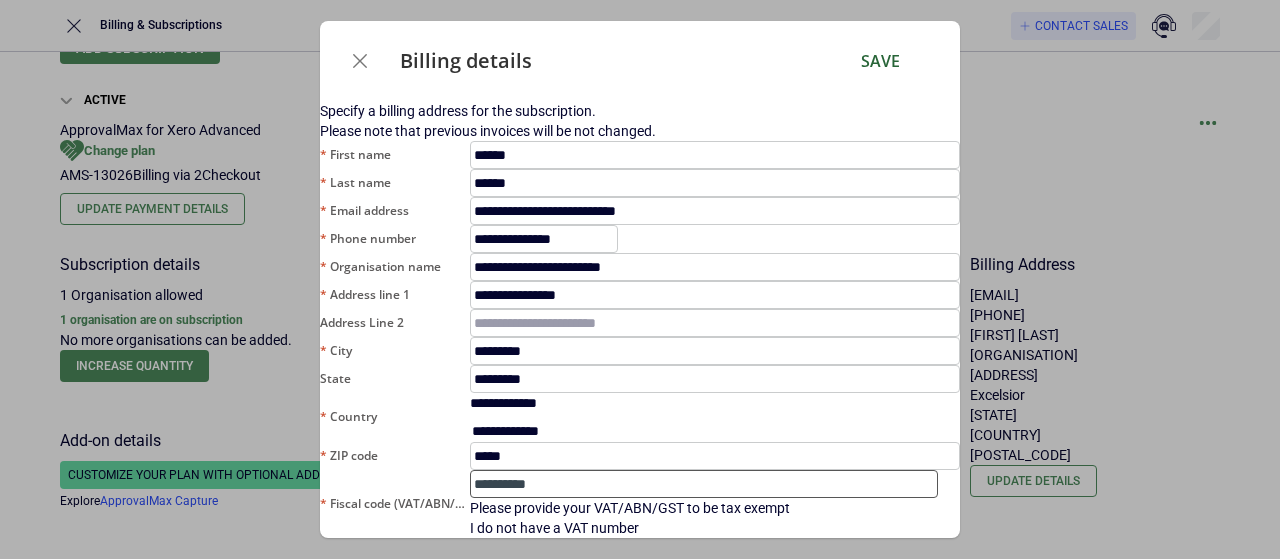 type on "**********" 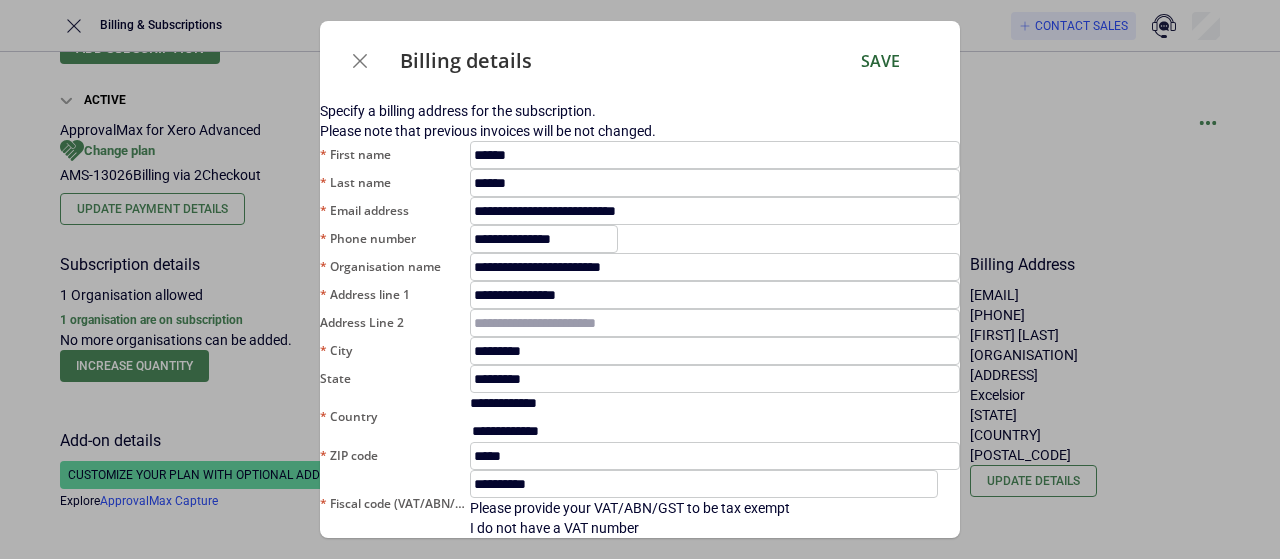click on "Save" at bounding box center (880, 61) 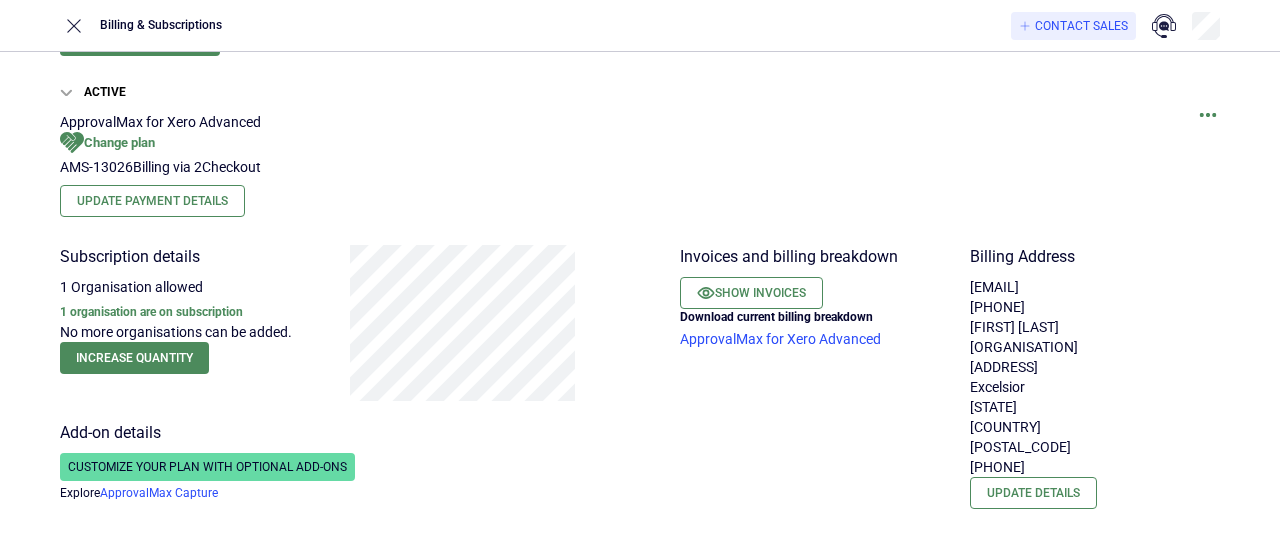 scroll, scrollTop: 140, scrollLeft: 0, axis: vertical 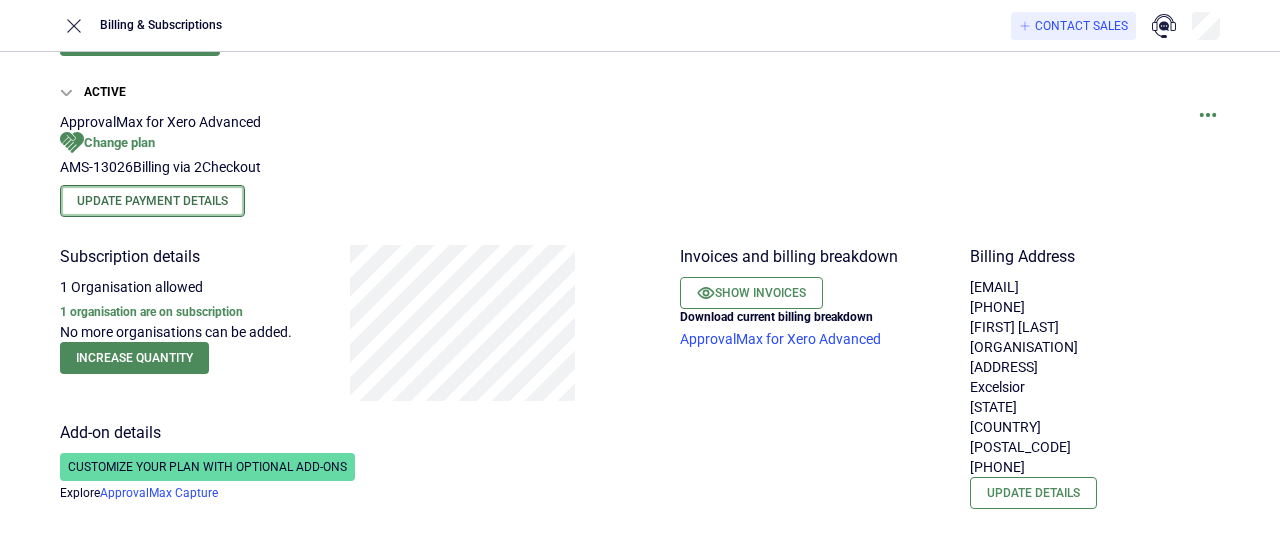 click on "Update Payment Details" at bounding box center (152, 201) 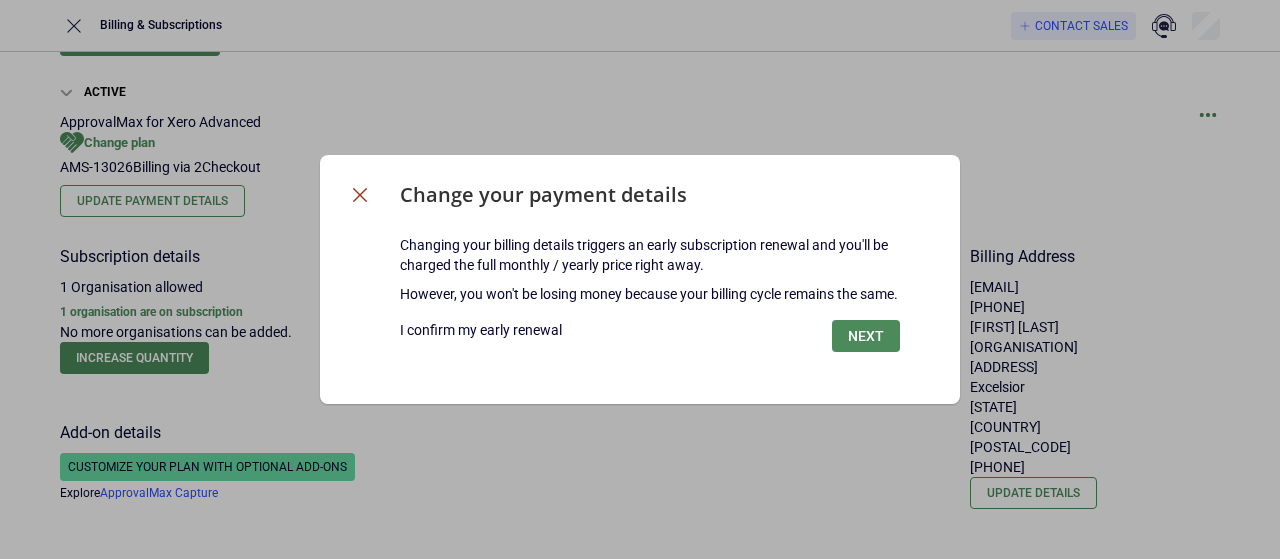 click at bounding box center [360, 195] 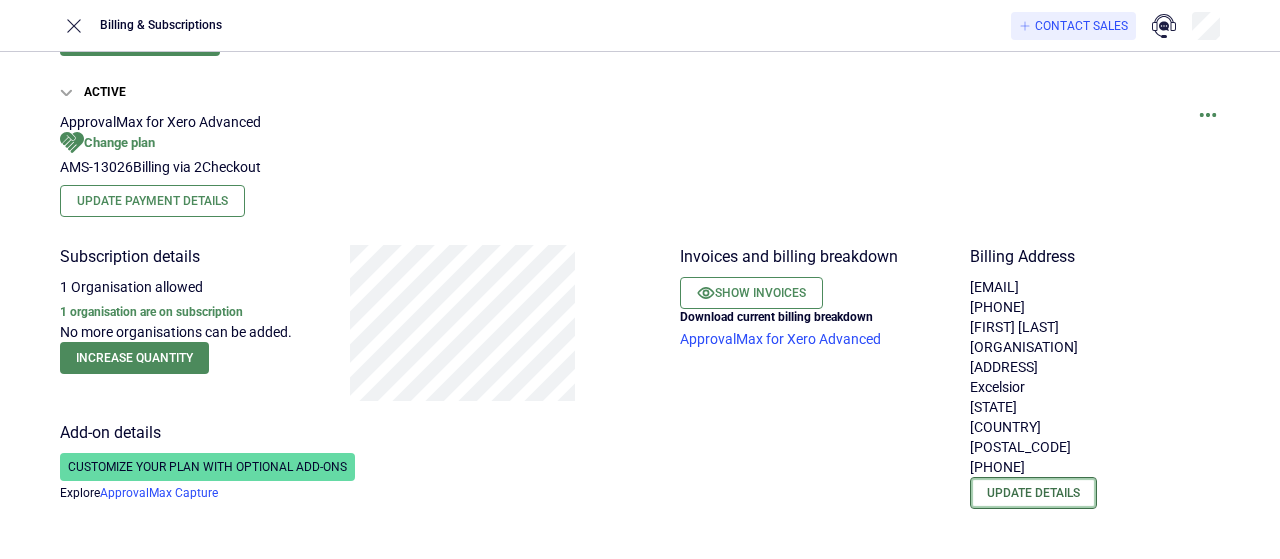 click on "Update details" at bounding box center (1033, 493) 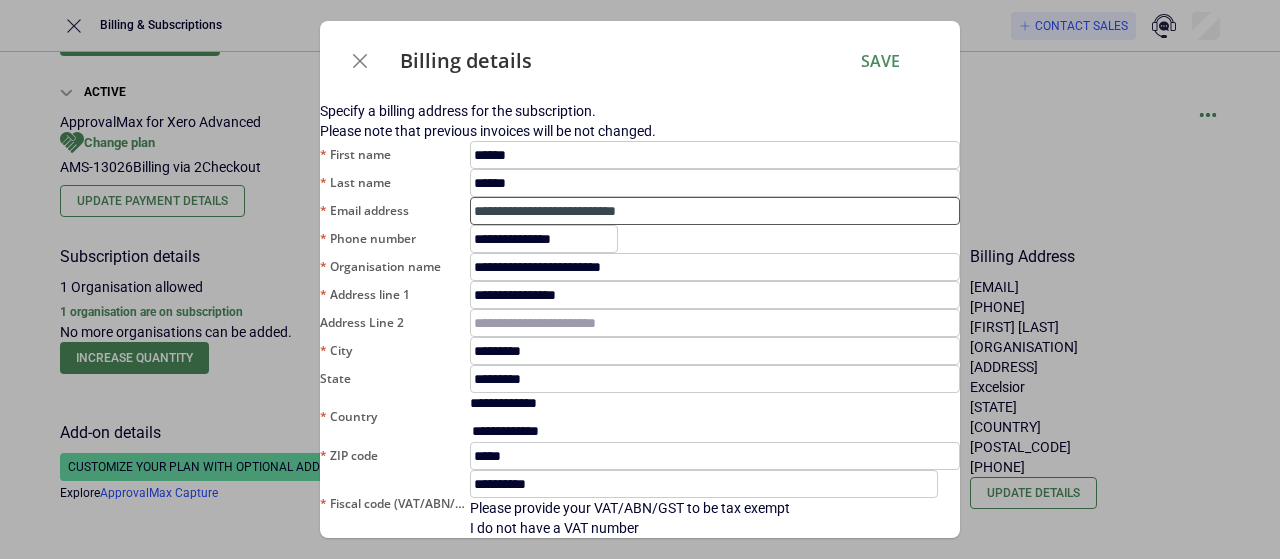 click on "**********" at bounding box center [715, 211] 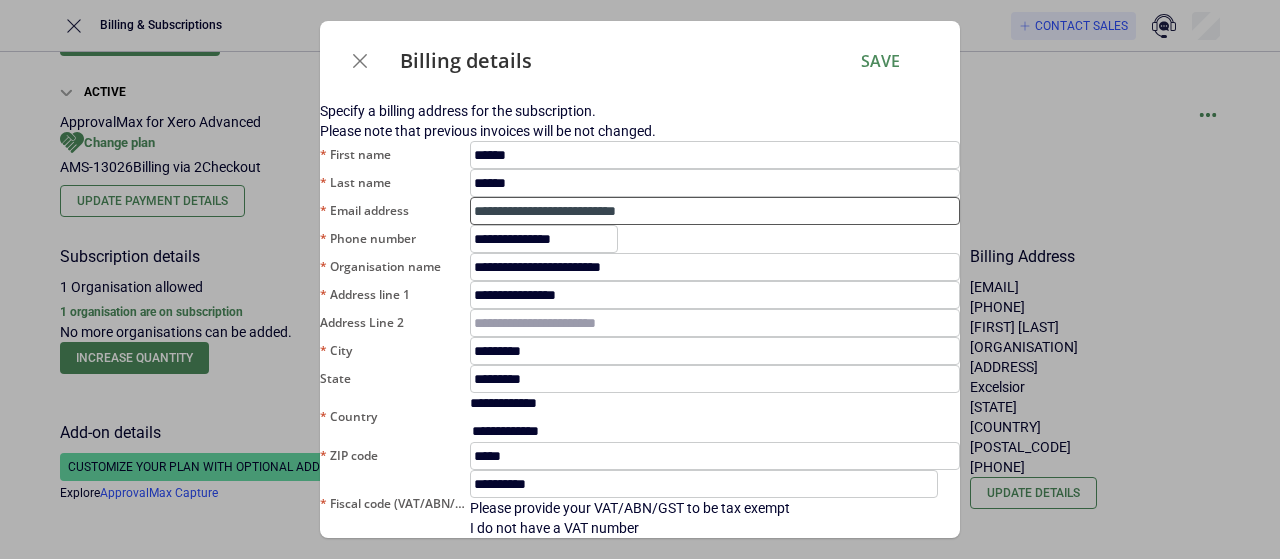 drag, startPoint x: 560, startPoint y: 237, endPoint x: 300, endPoint y: 217, distance: 260.7681 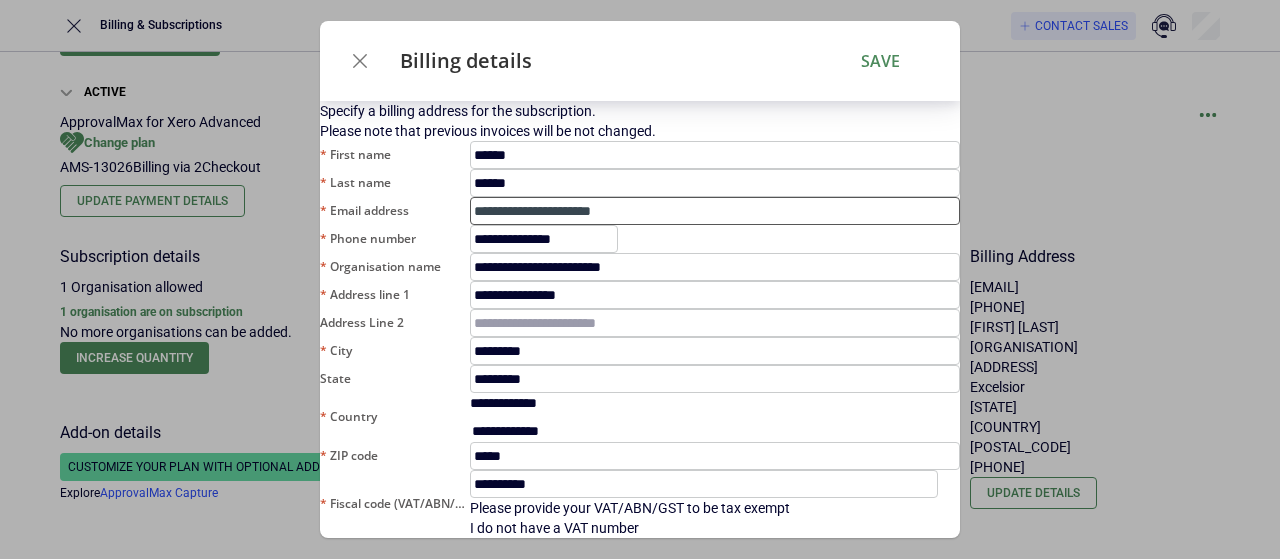 scroll, scrollTop: 116, scrollLeft: 0, axis: vertical 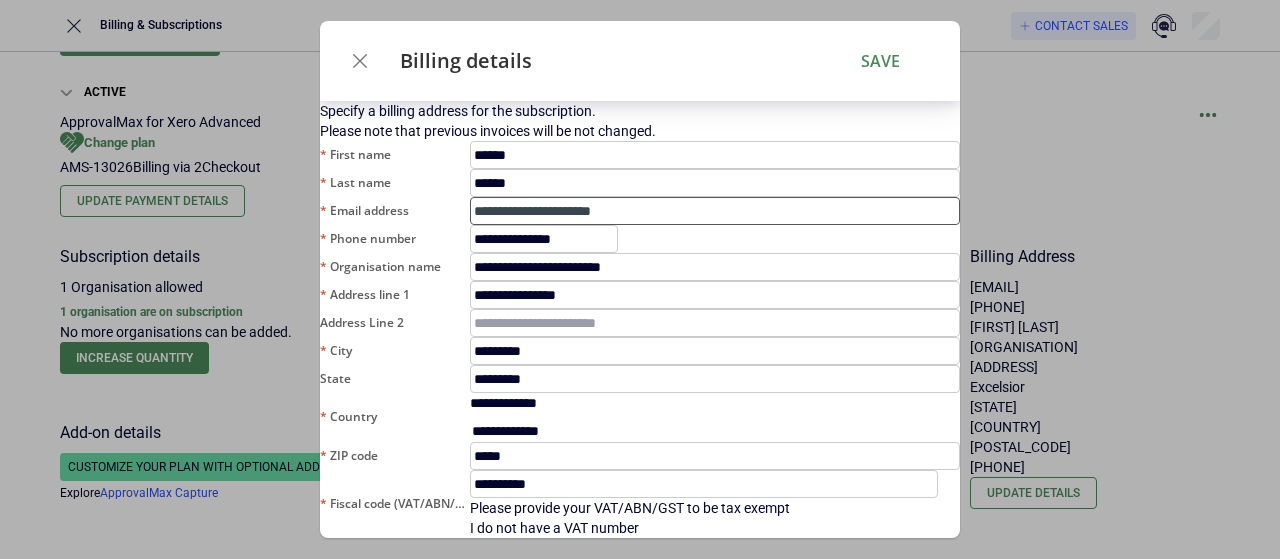 type on "**********" 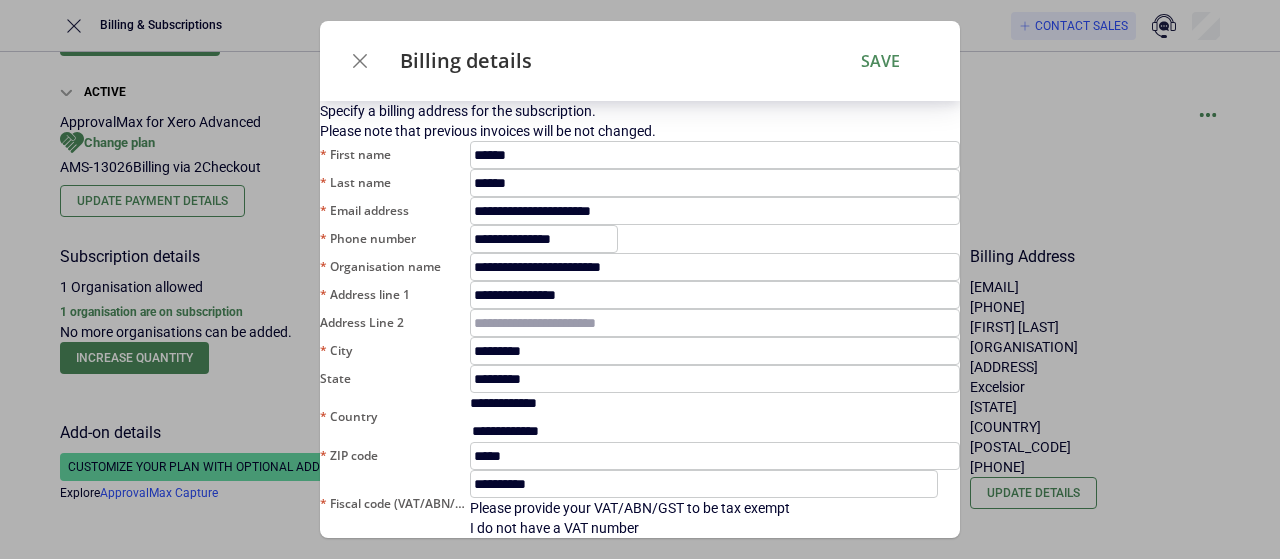 drag, startPoint x: 344, startPoint y: 496, endPoint x: 330, endPoint y: 495, distance: 14.035668 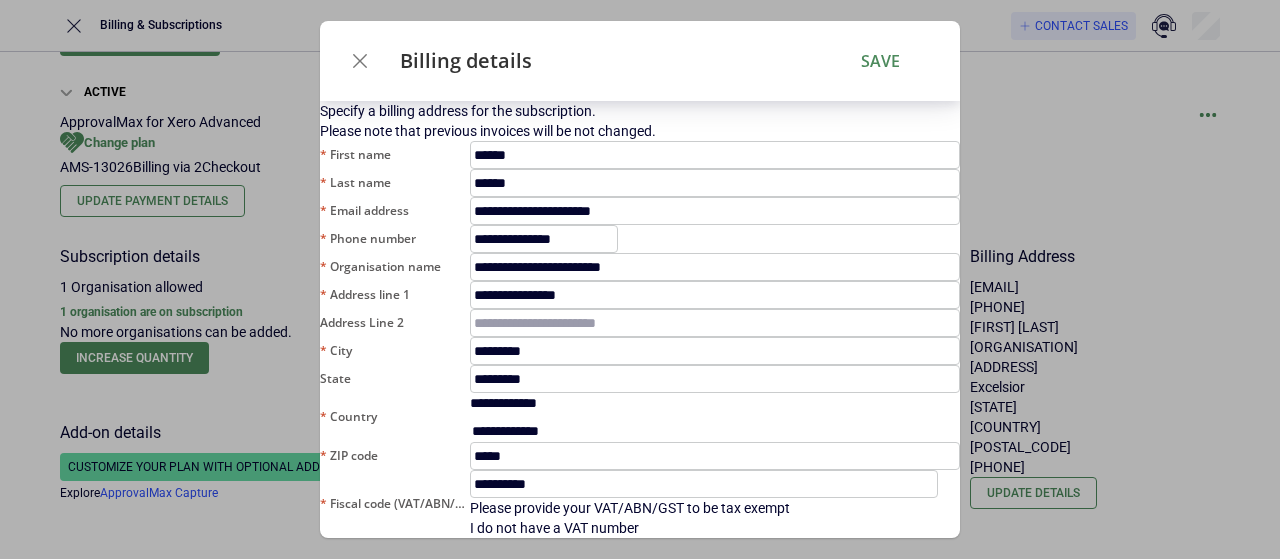 click on "Fiscal code (VAT/ABN/GST)" at bounding box center [395, 504] 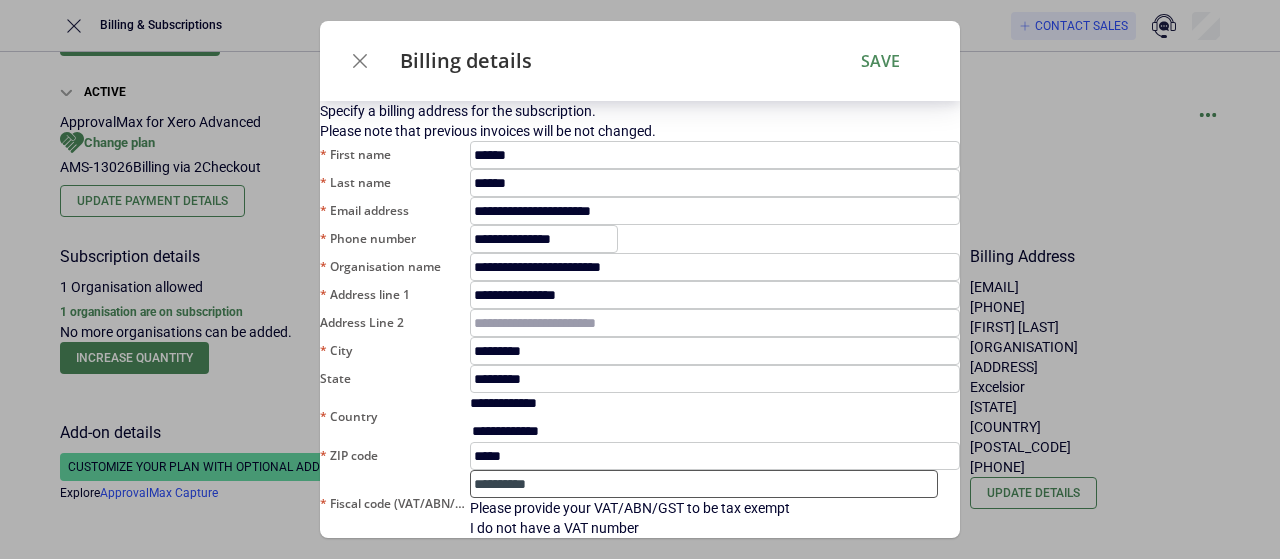 click on "**********" at bounding box center [704, 484] 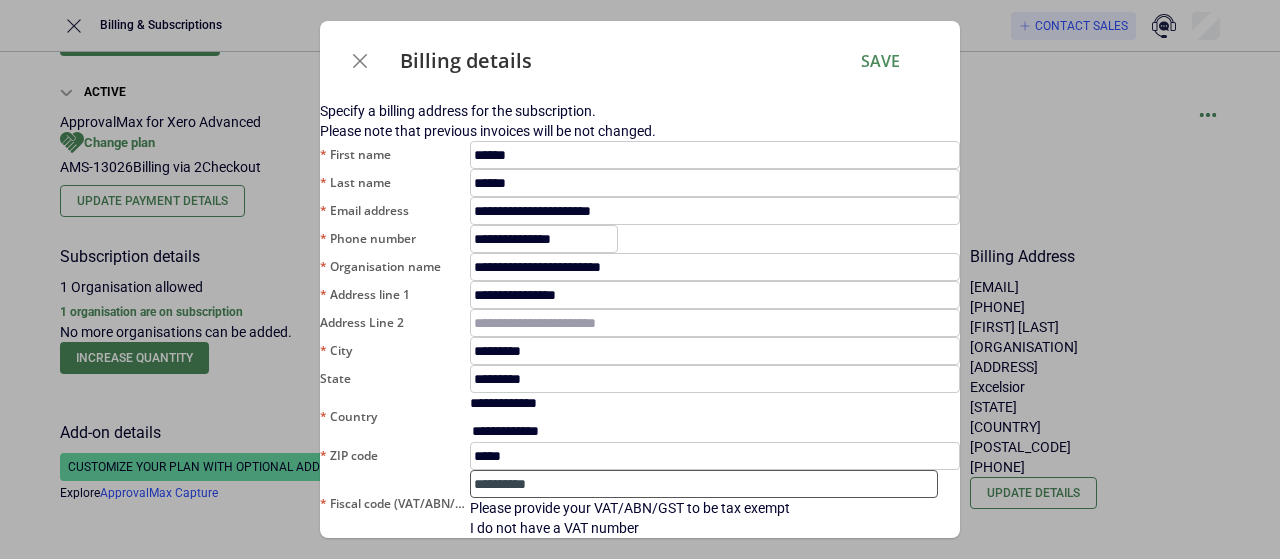 scroll, scrollTop: 0, scrollLeft: 0, axis: both 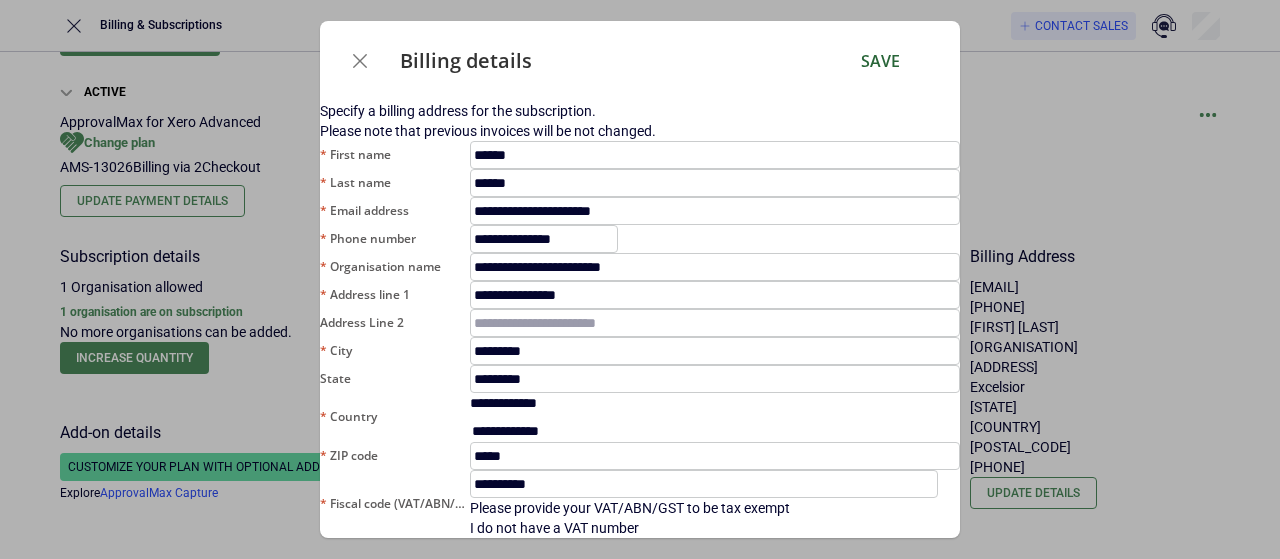 click on "Save" at bounding box center [880, 61] 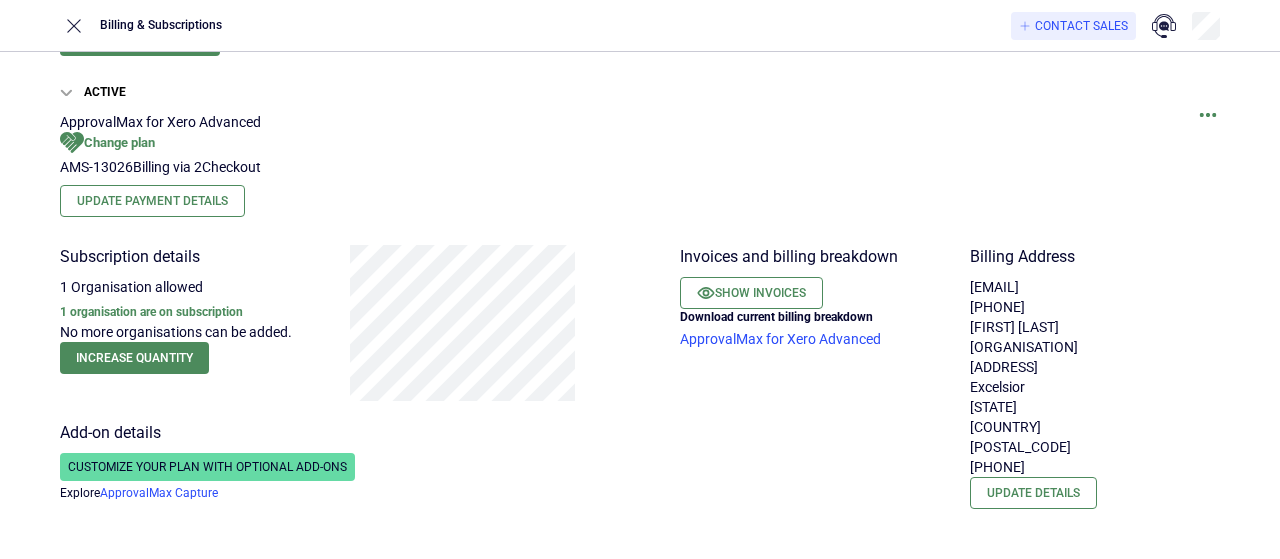 scroll, scrollTop: 140, scrollLeft: 0, axis: vertical 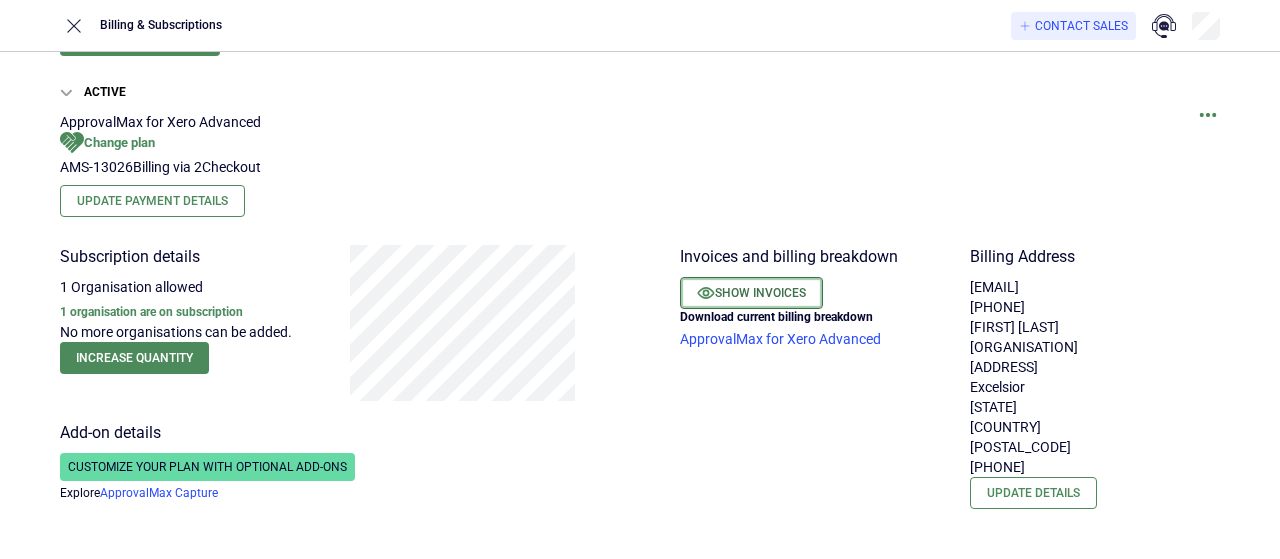 click on "Show invoices" at bounding box center (751, 293) 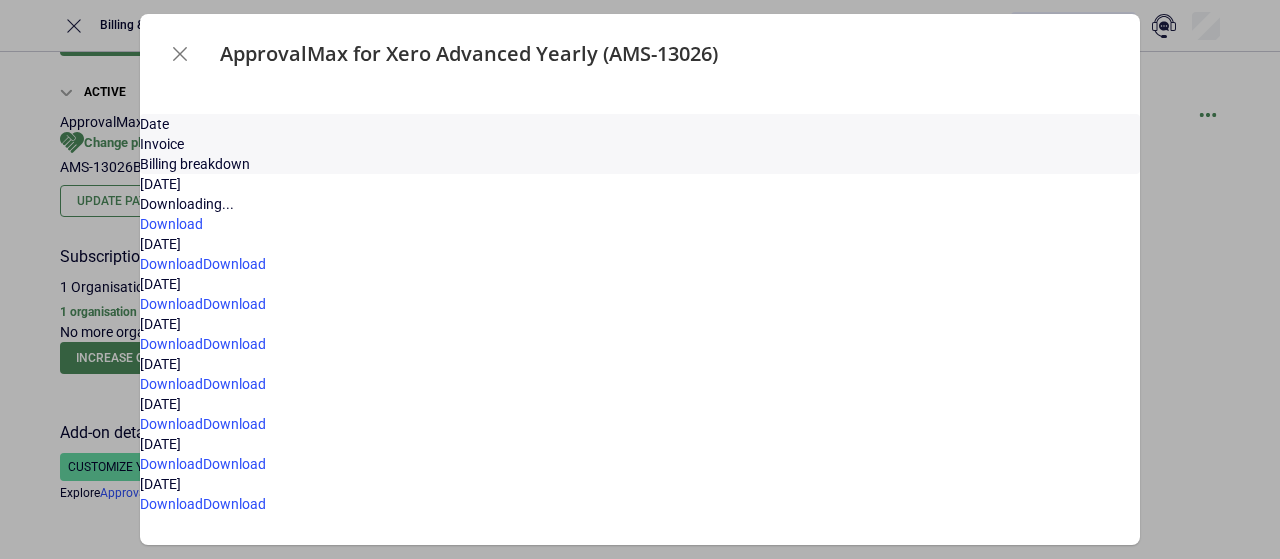 scroll, scrollTop: 0, scrollLeft: 0, axis: both 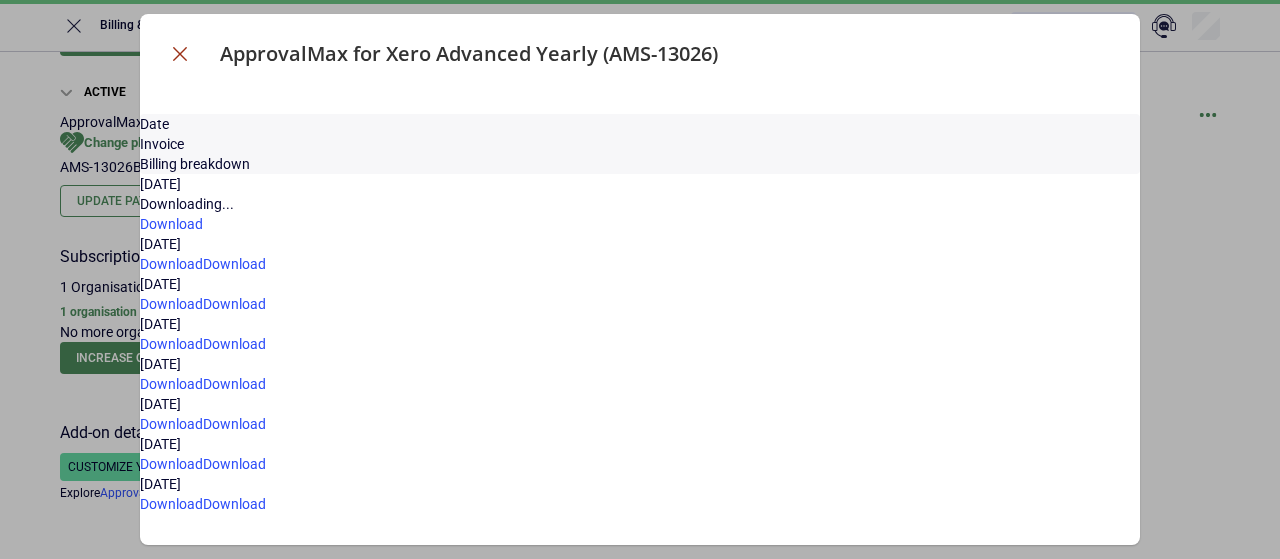 click at bounding box center (180, 54) 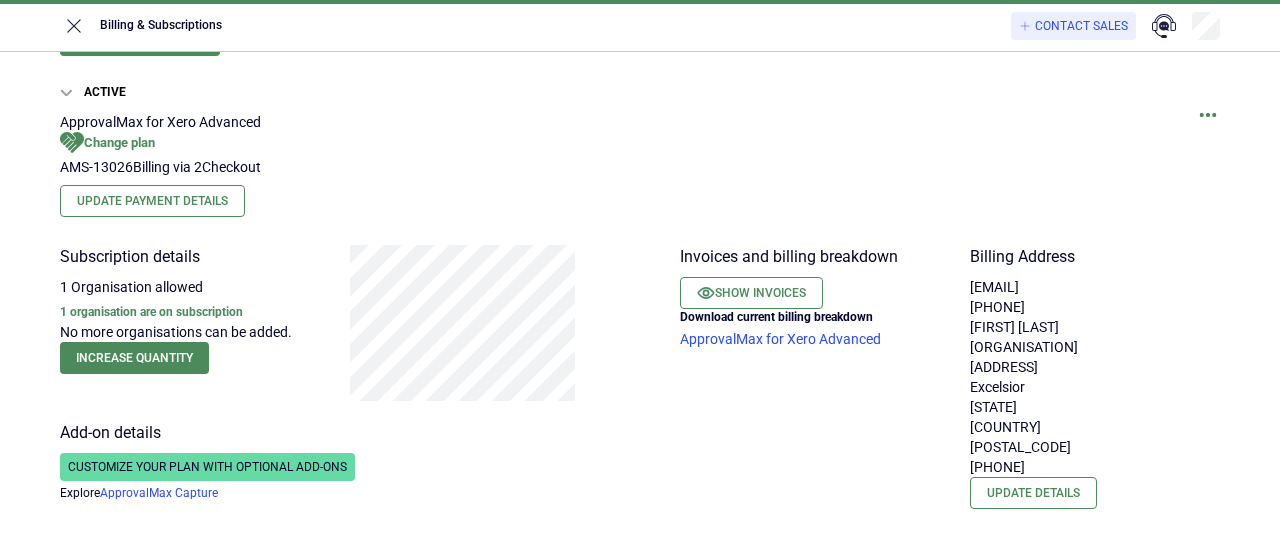 scroll, scrollTop: 2, scrollLeft: 0, axis: vertical 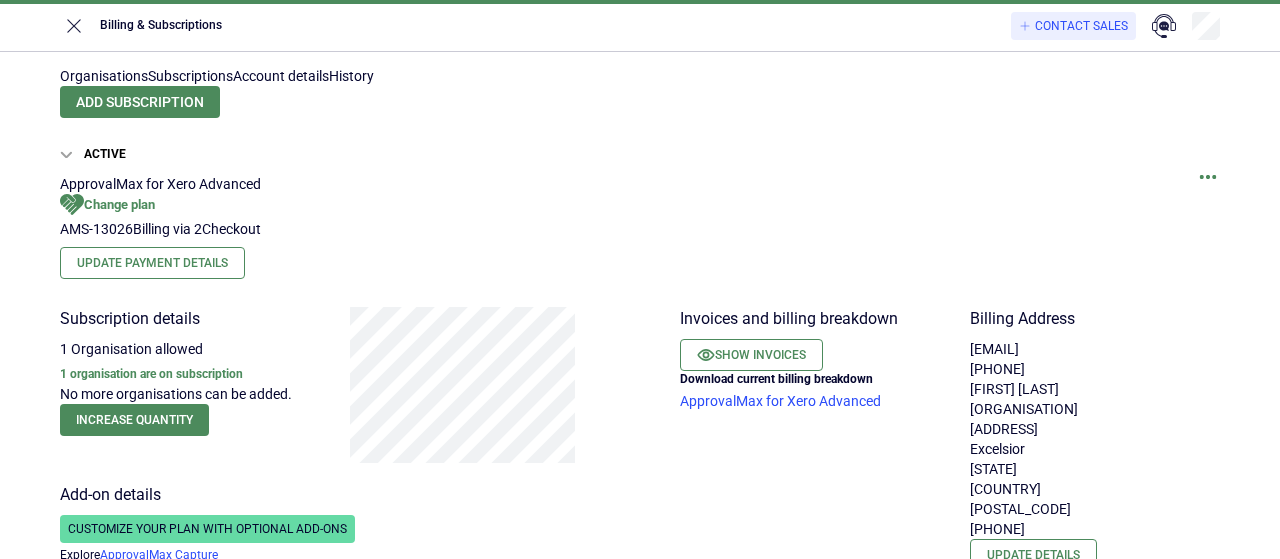 click on "History" at bounding box center [351, 76] 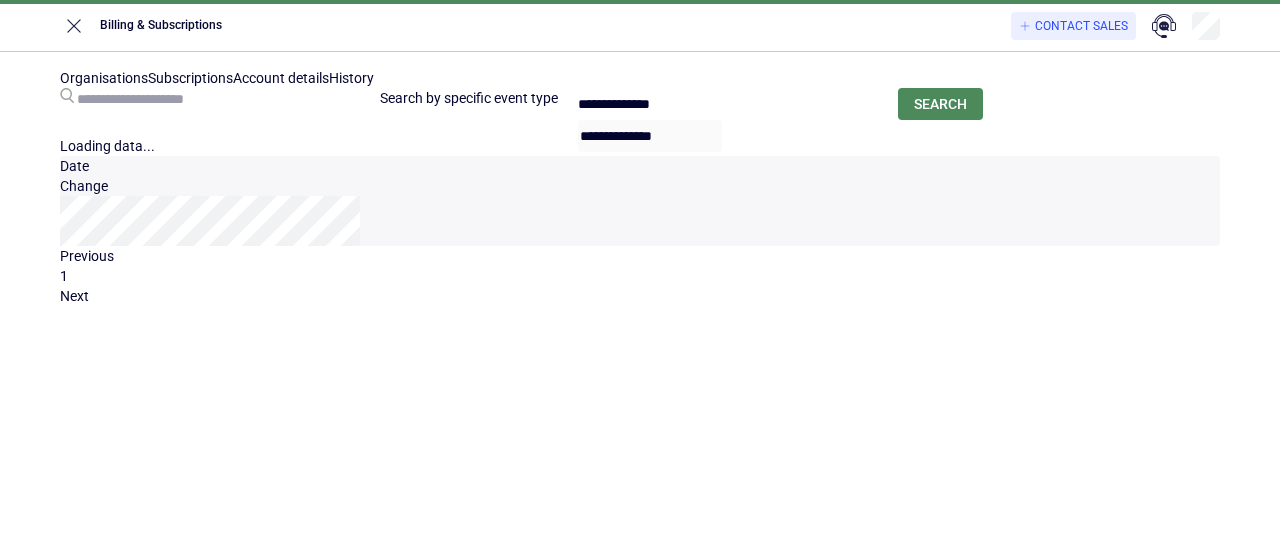 scroll, scrollTop: 0, scrollLeft: 0, axis: both 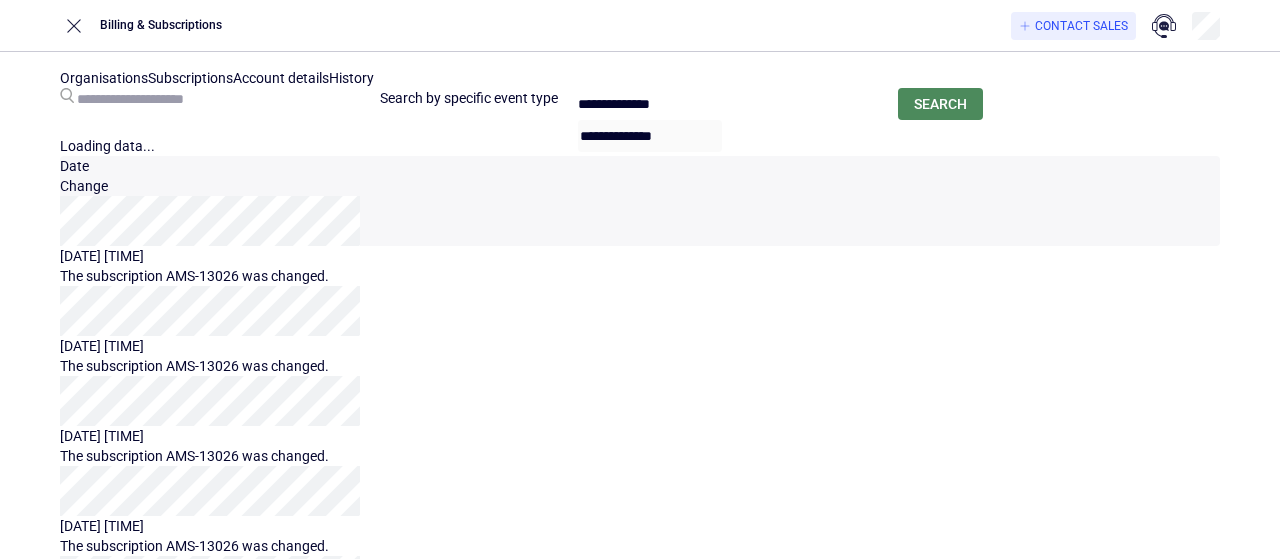 click on "Subscriptions" at bounding box center (190, 78) 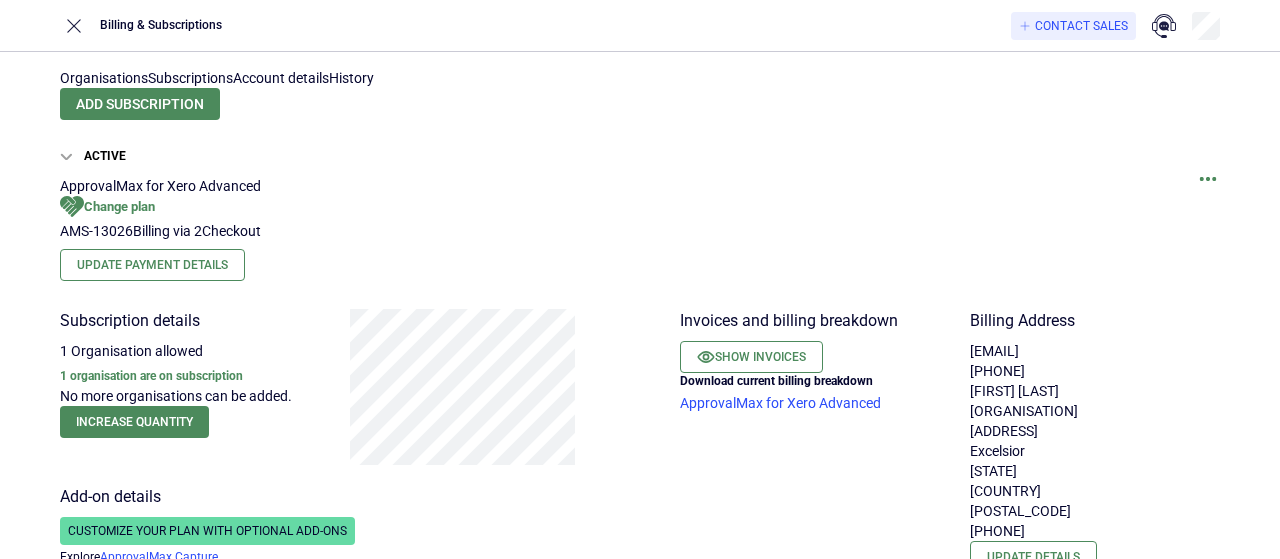click on "History" at bounding box center [351, 78] 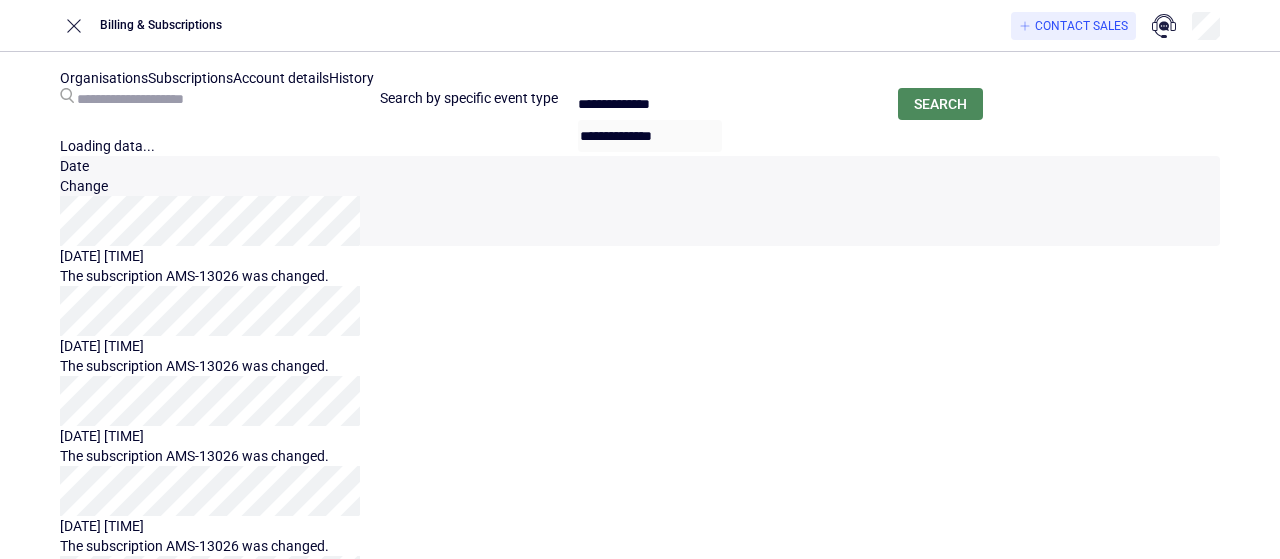 click at bounding box center (147, 99) 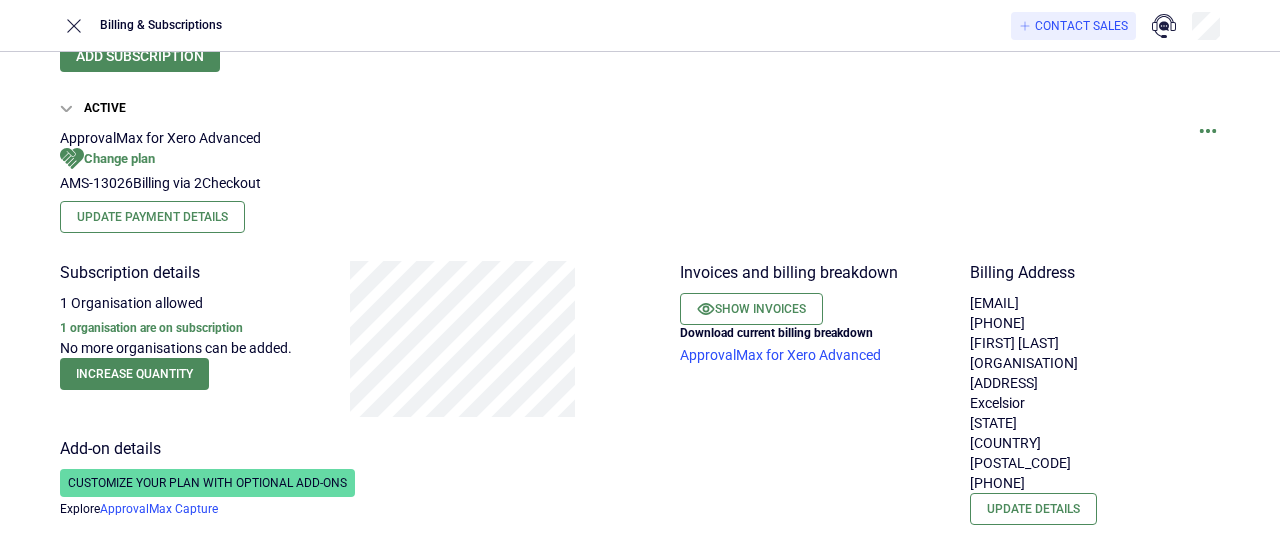 scroll, scrollTop: 49, scrollLeft: 0, axis: vertical 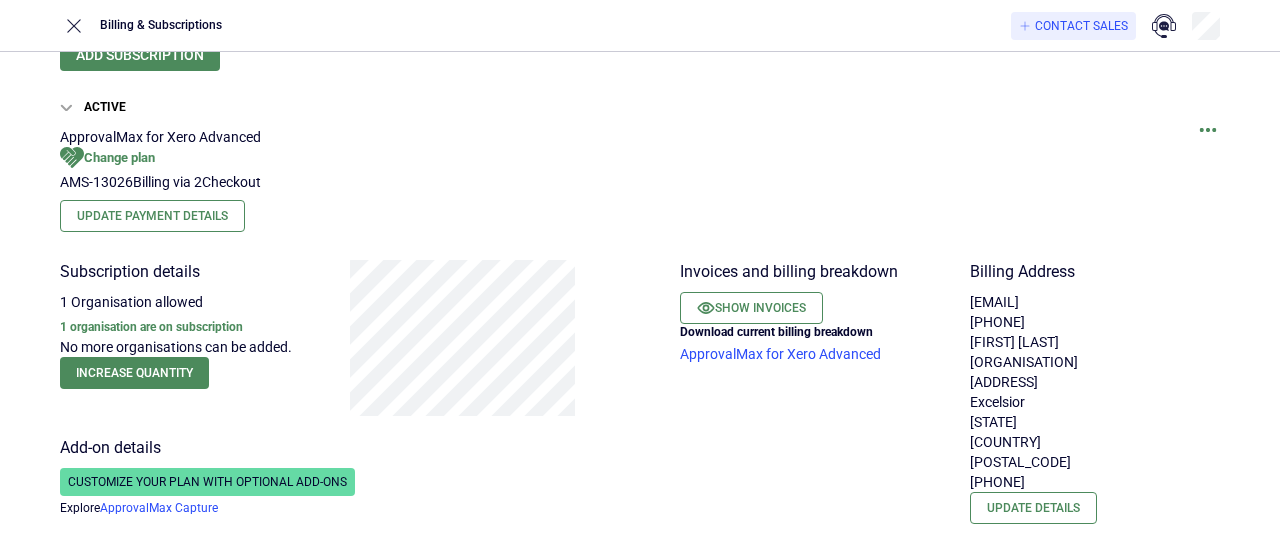 click at bounding box center [1208, 130] 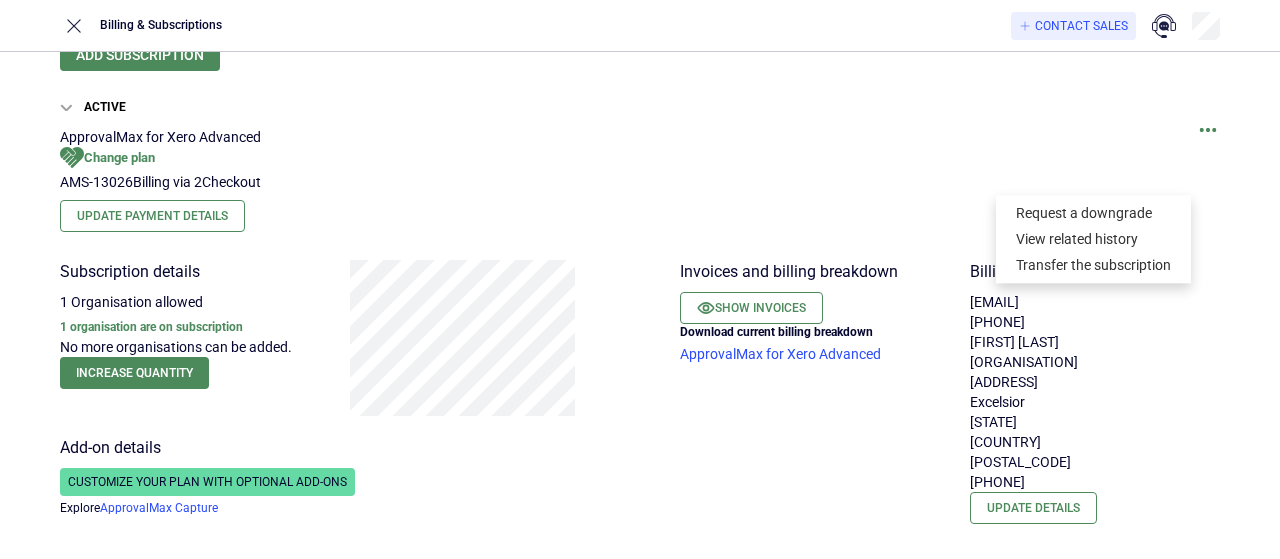 click on "ApprovalMax for Xero Advanced Change plan AMS-13026  Billing via 2Checkout Update Payment Details" at bounding box center [640, 179] 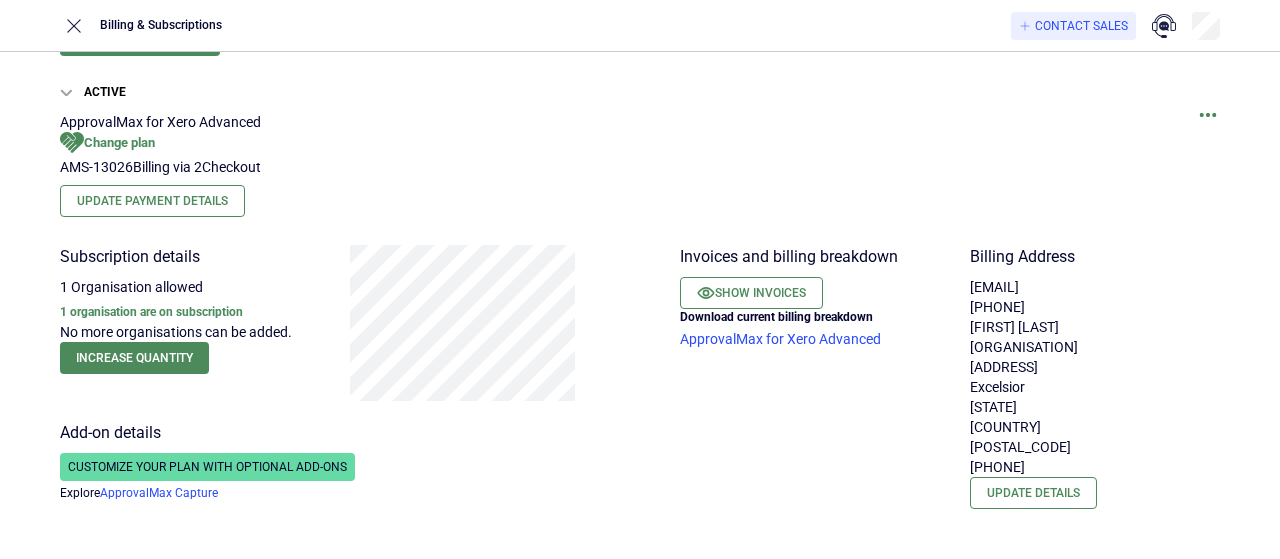 scroll, scrollTop: 0, scrollLeft: 0, axis: both 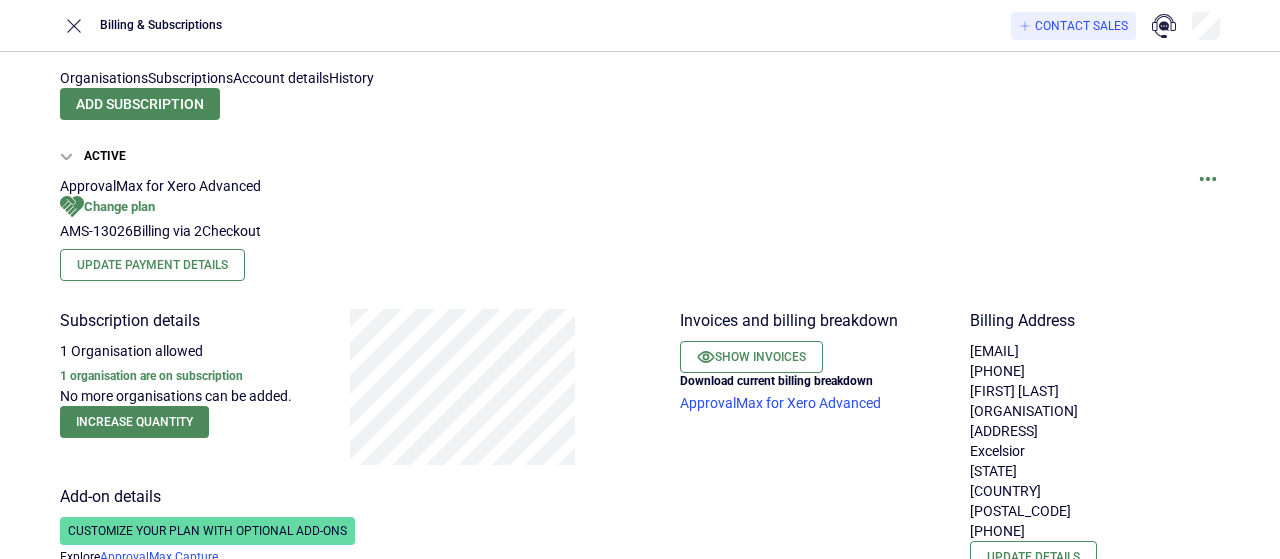click on "Organisations" at bounding box center [104, 78] 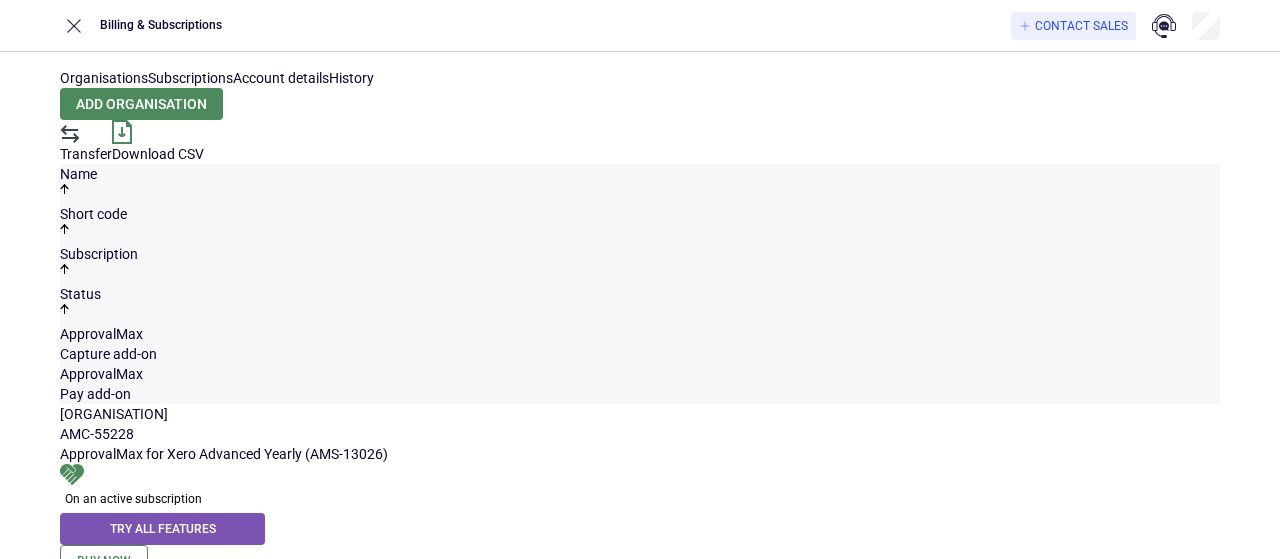 click on "Subscriptions" at bounding box center (190, 78) 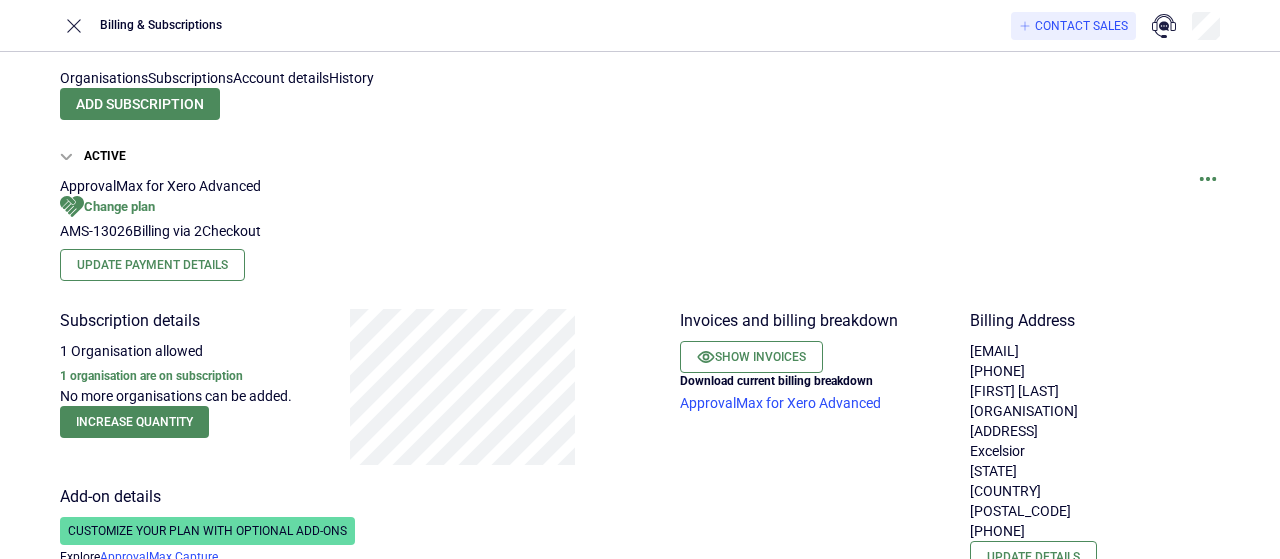scroll, scrollTop: 140, scrollLeft: 0, axis: vertical 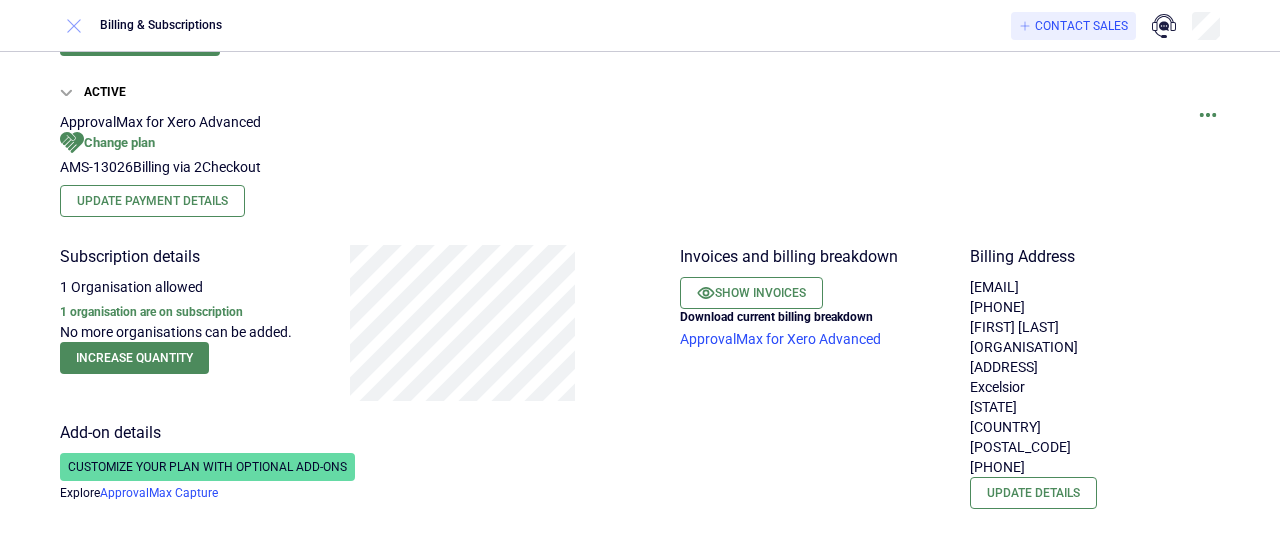 click at bounding box center (74, 26) 